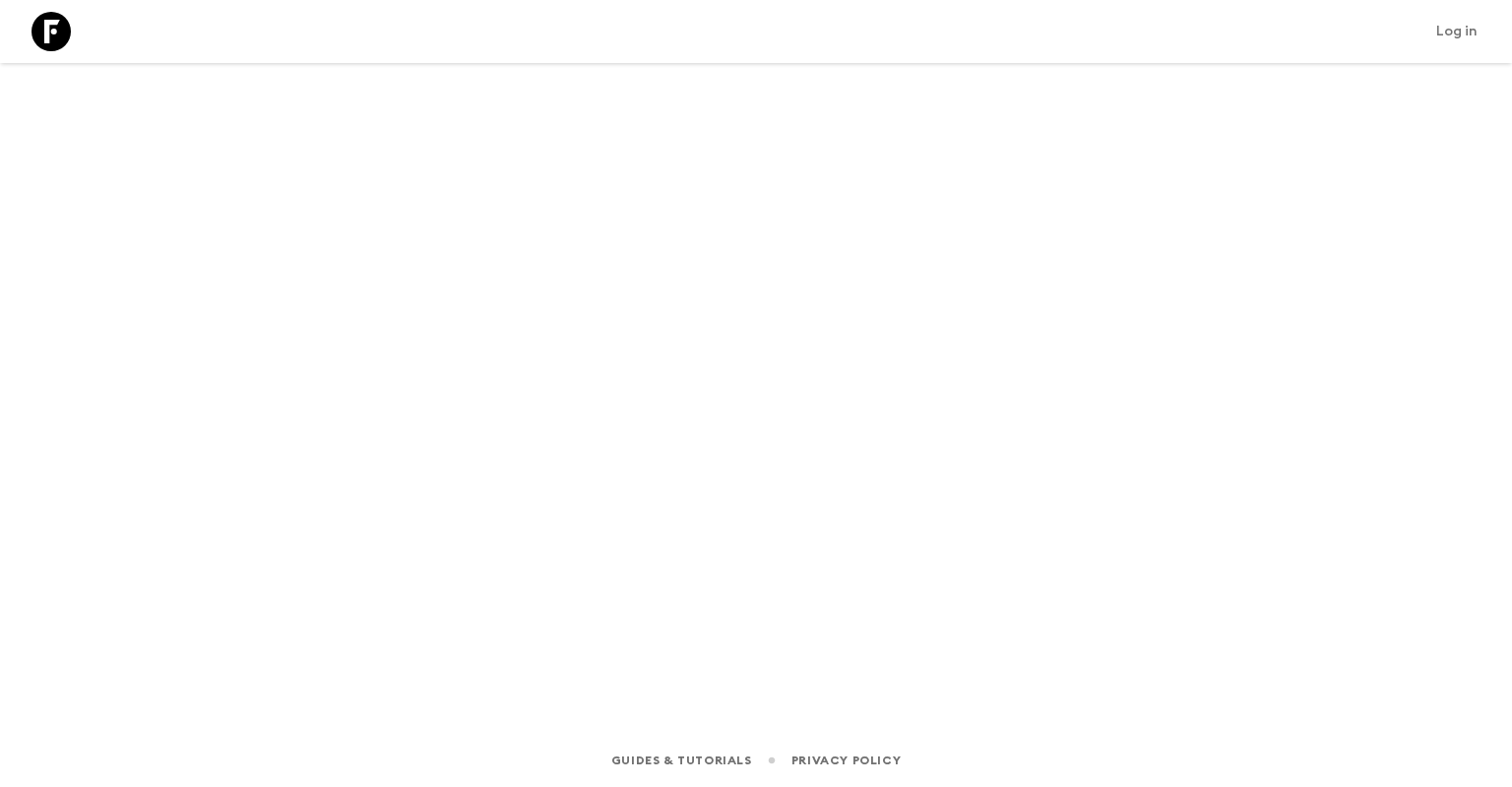 scroll, scrollTop: 0, scrollLeft: 0, axis: both 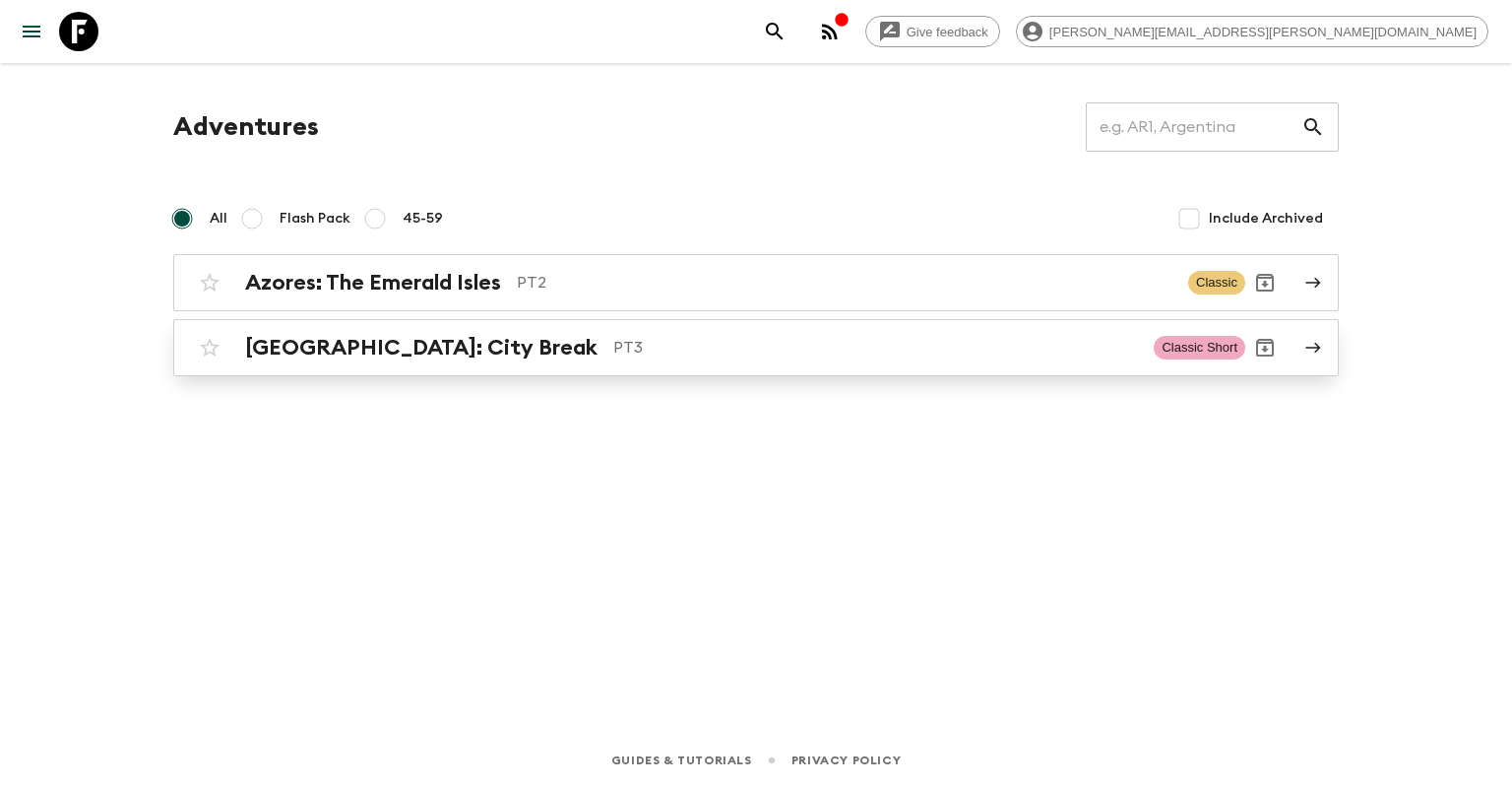 click on "[GEOGRAPHIC_DATA]: City Break PT3" at bounding box center [691, 348] 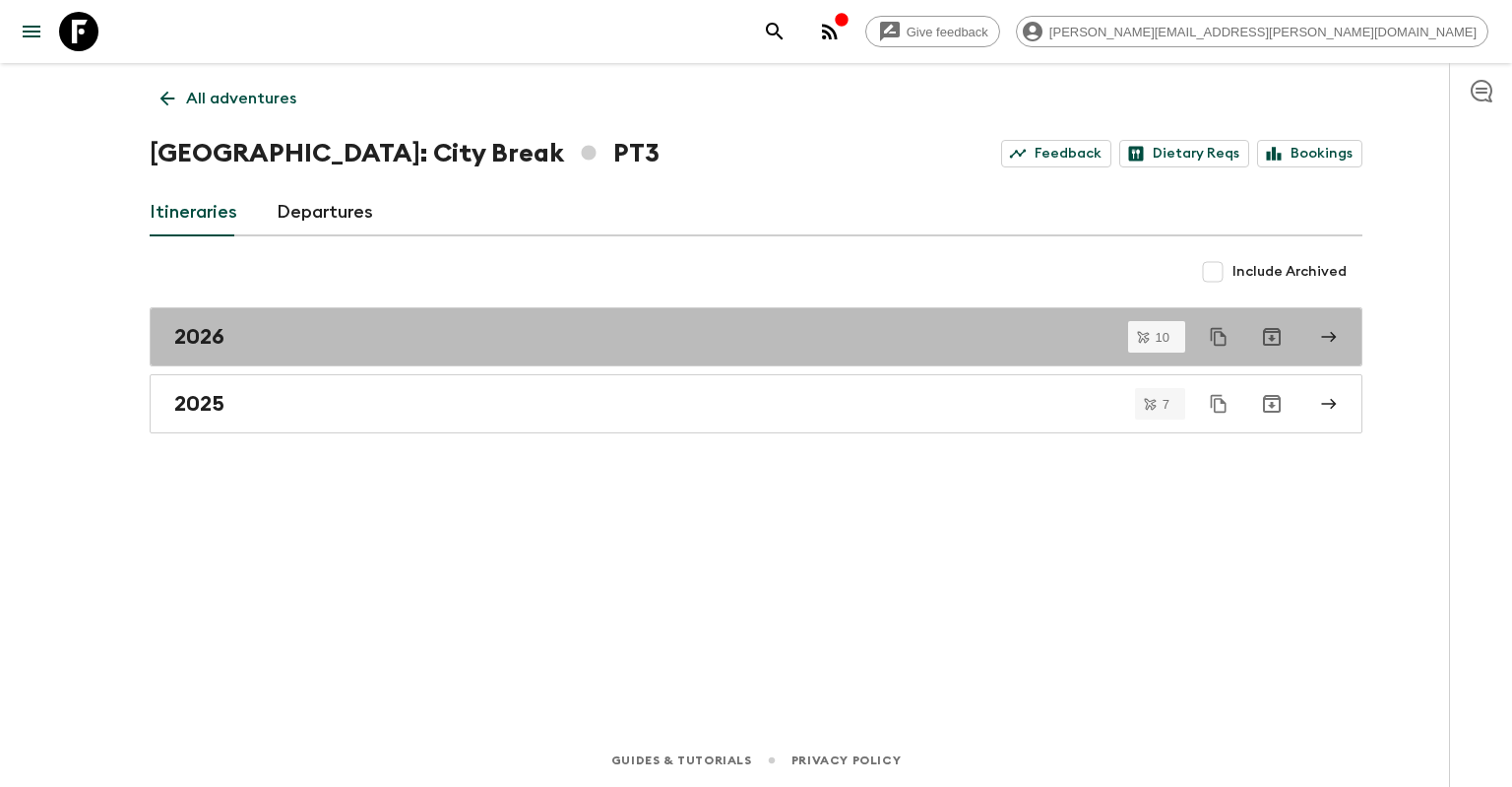 click on "2026" at bounding box center [737, 337] 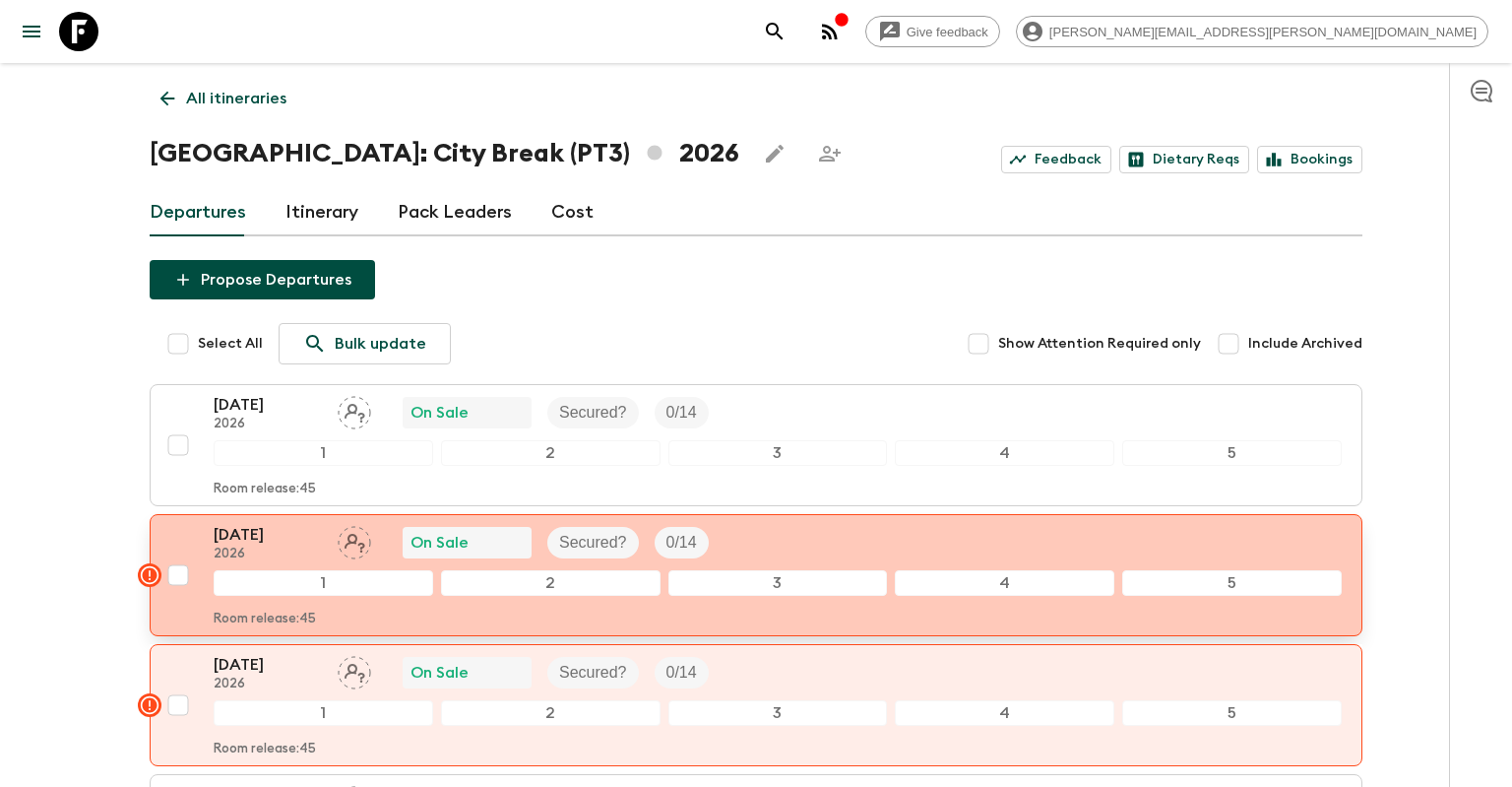click on "[DATE] 2026 On Sale Secured? 0 / 14 1 2 3 4 5 Room release:  45" at bounding box center (750, 575) 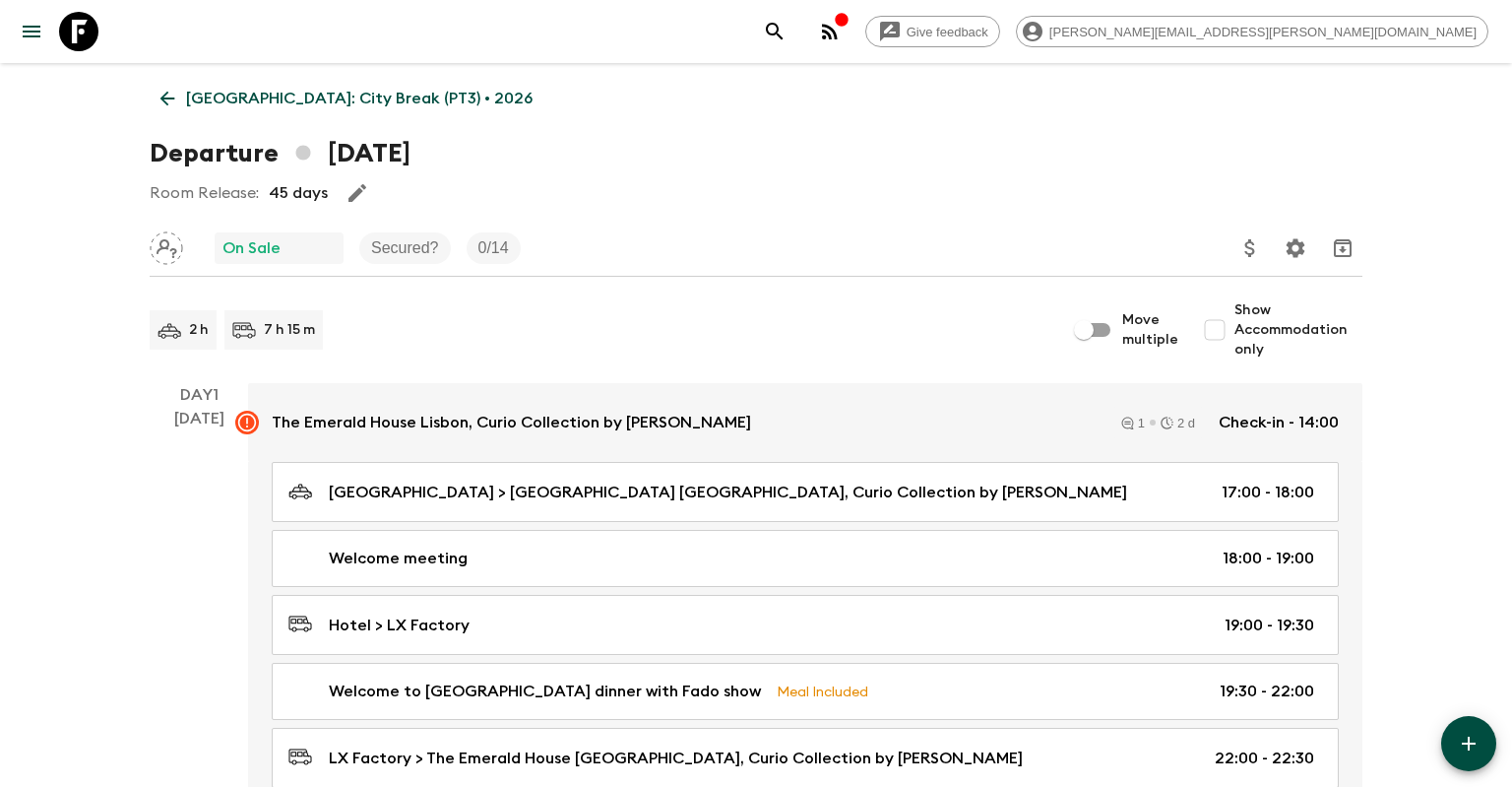 click 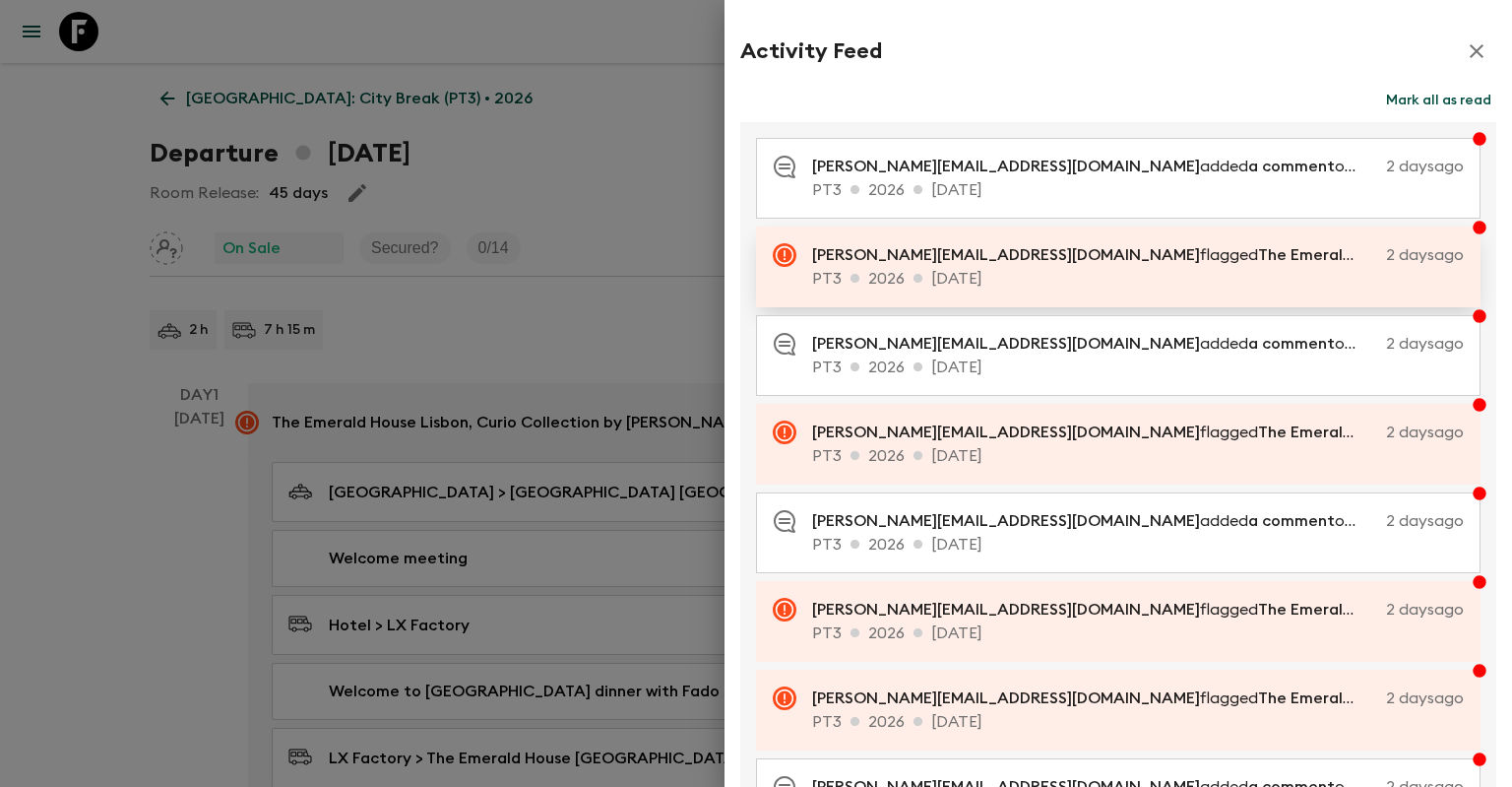 click on "PT3 2026 [DATE]" at bounding box center [1138, 279] 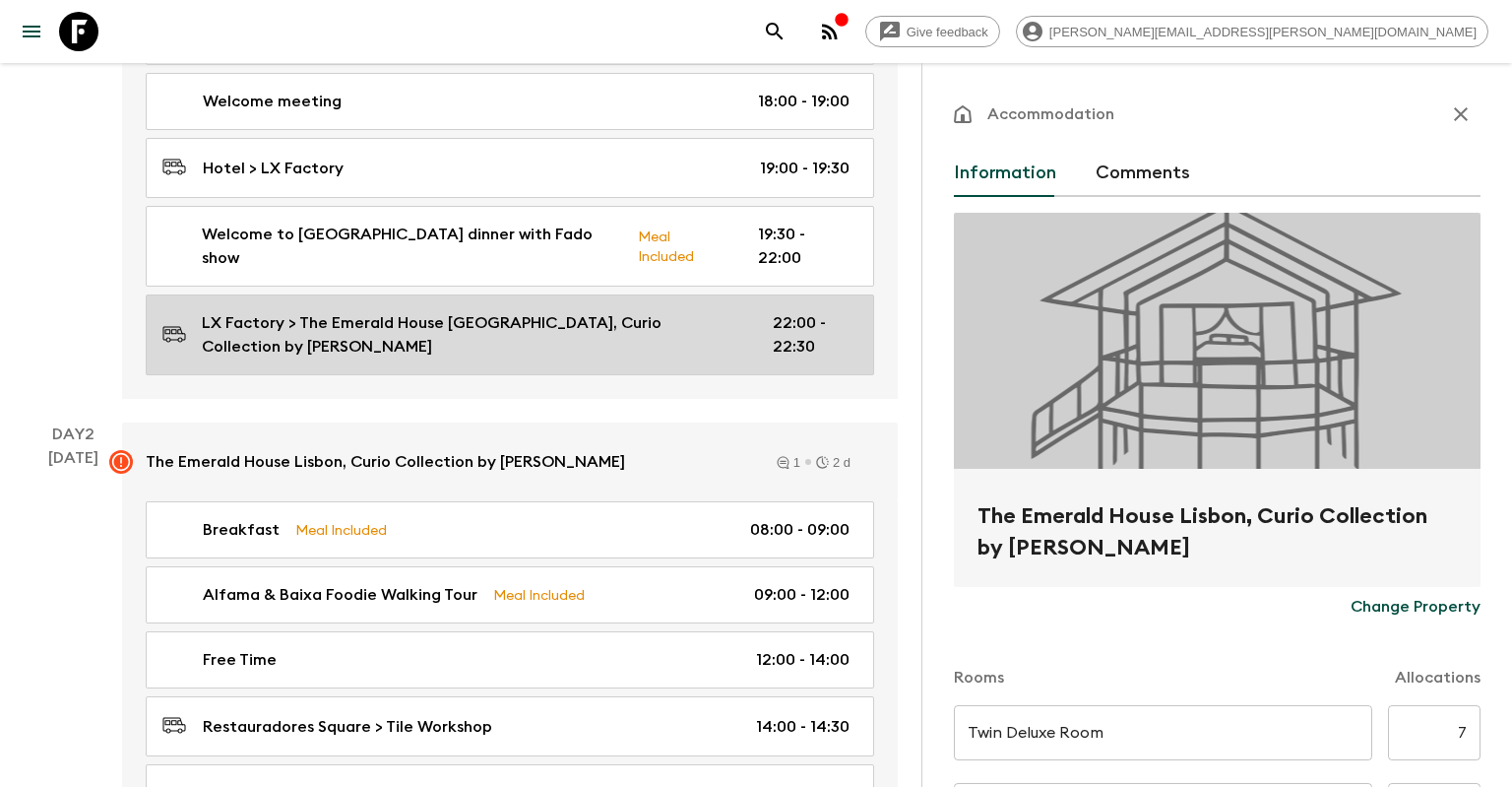 scroll, scrollTop: 520, scrollLeft: 0, axis: vertical 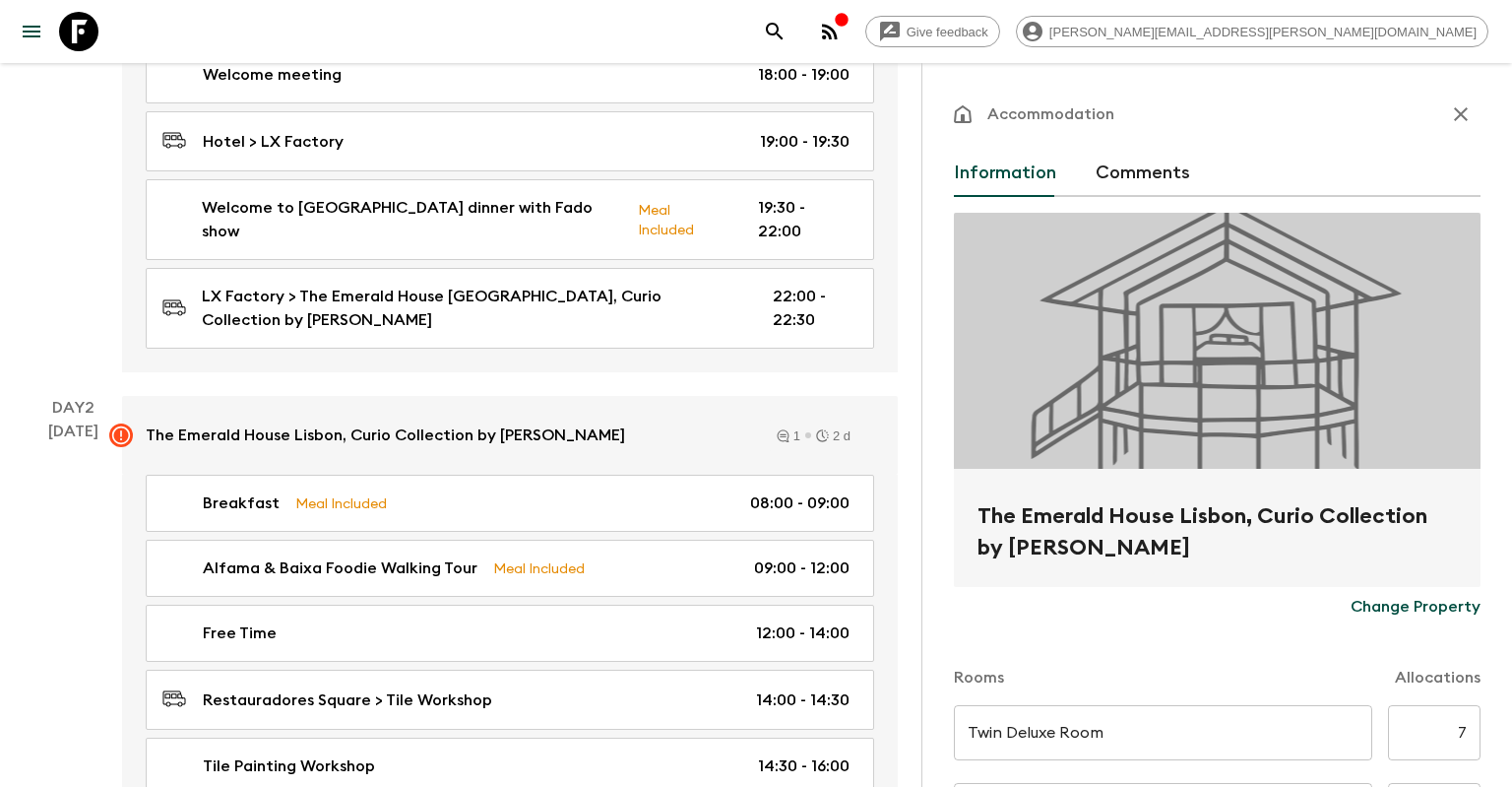 click 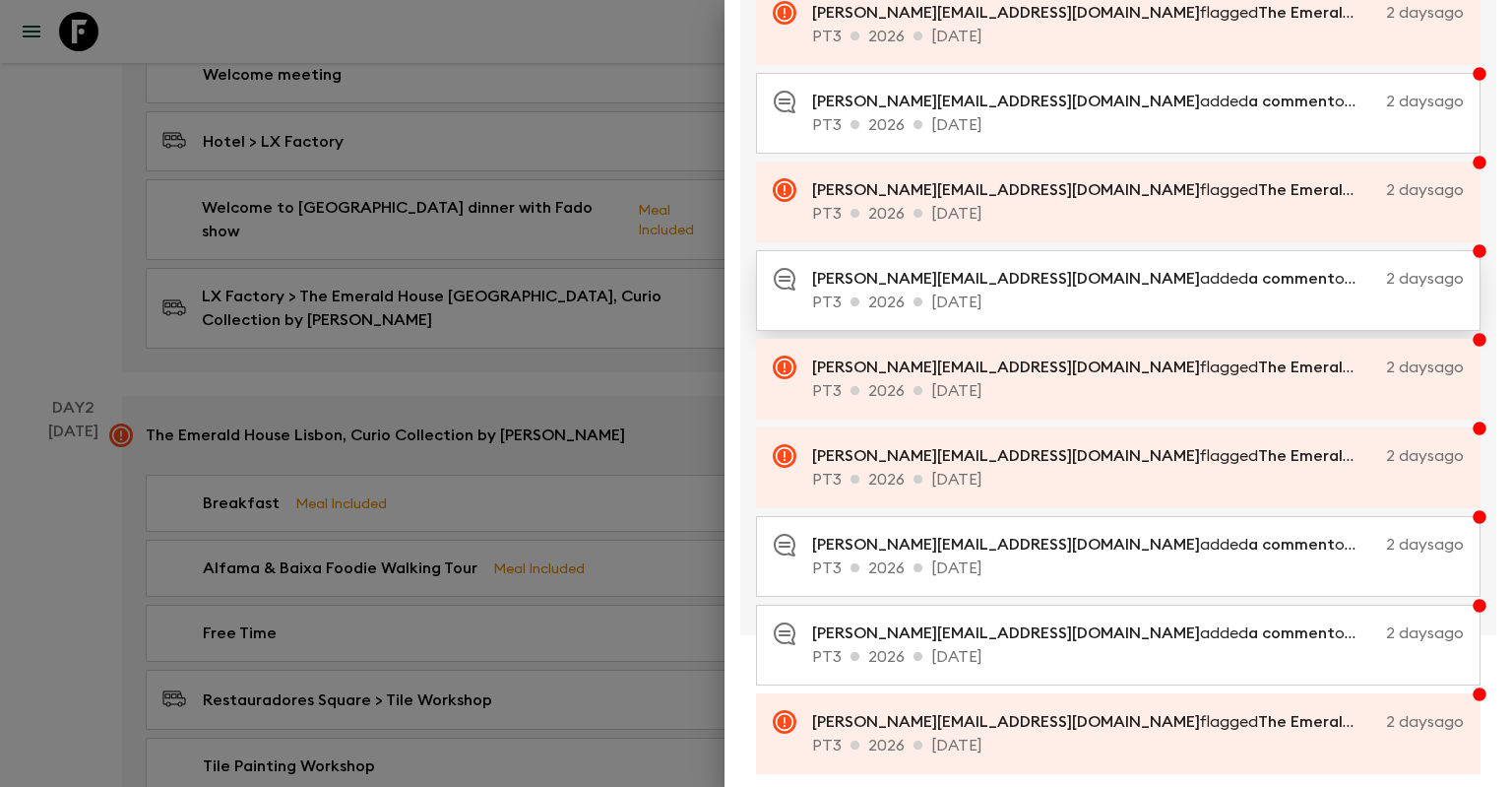 scroll, scrollTop: 273, scrollLeft: 0, axis: vertical 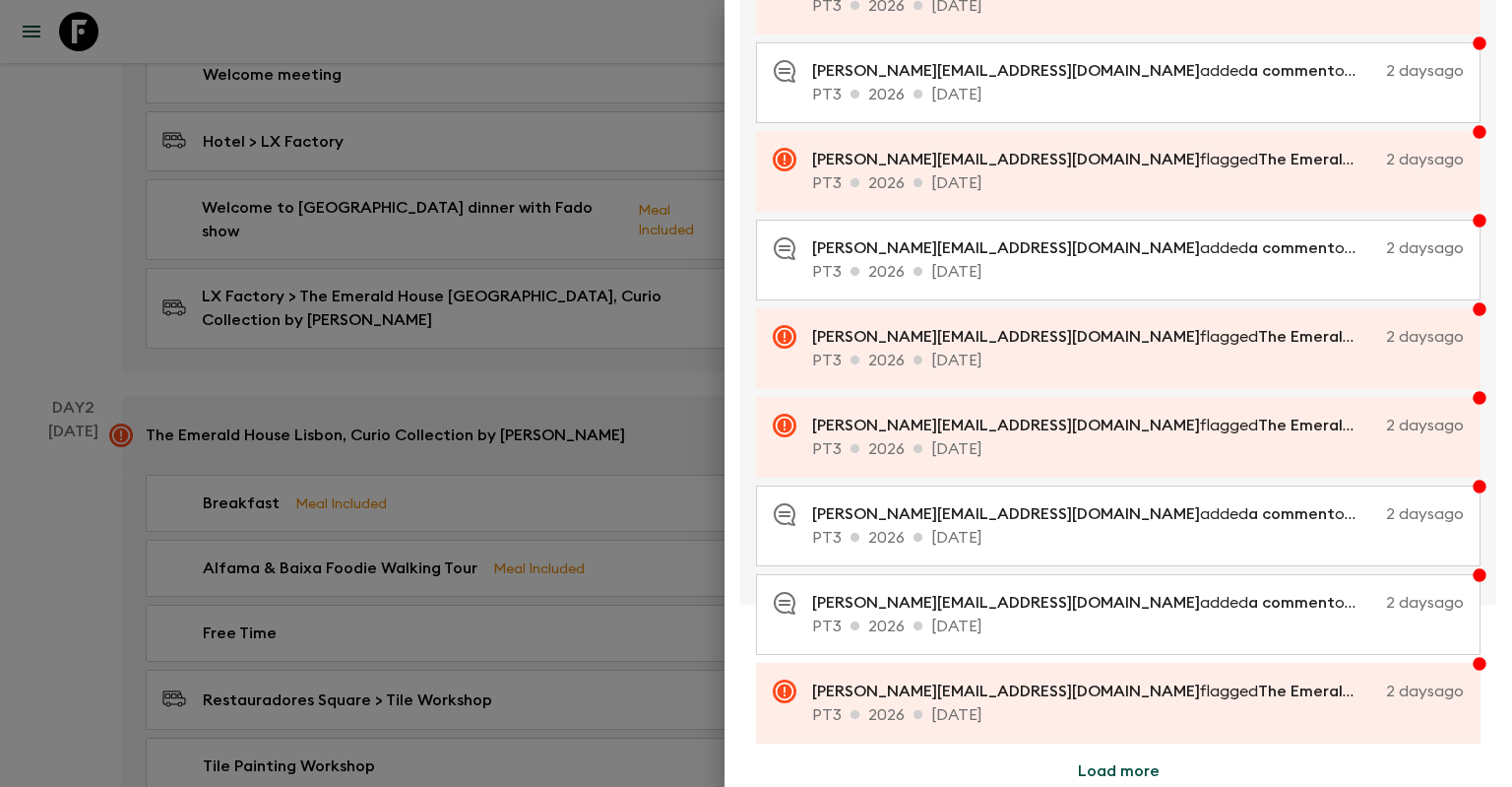 click on "Load more" at bounding box center [1118, 771] 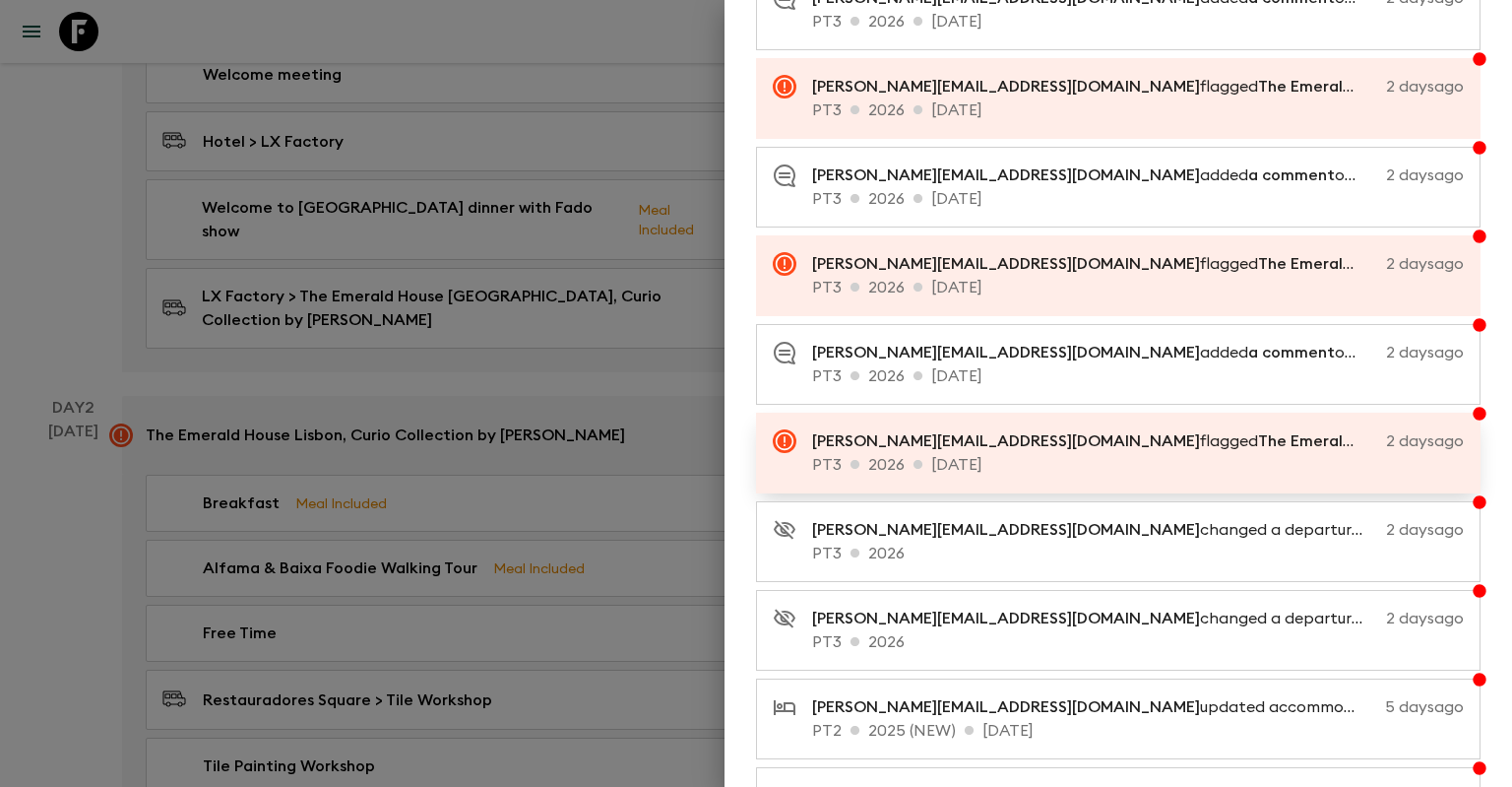 scroll, scrollTop: 840, scrollLeft: 0, axis: vertical 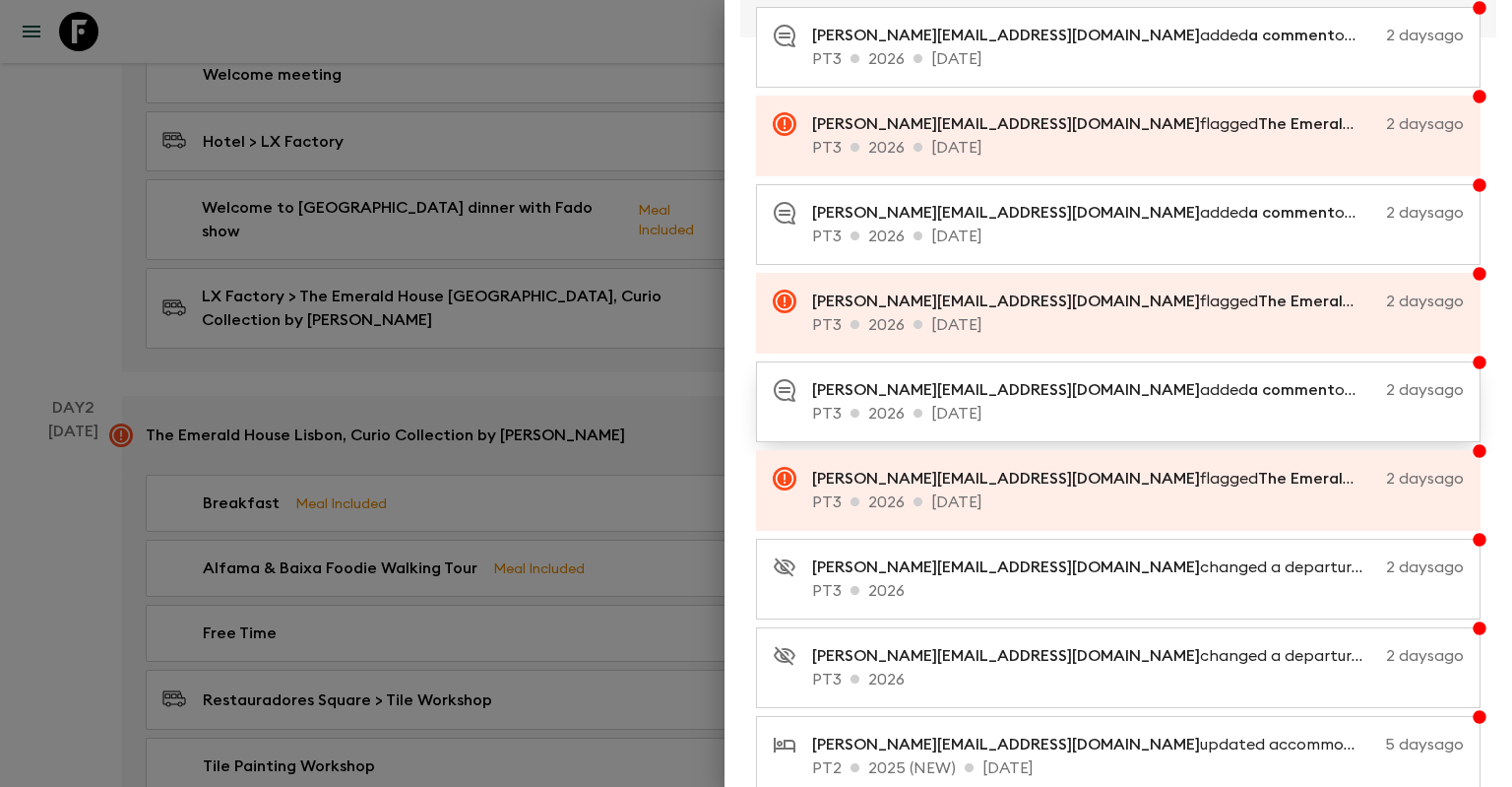 click on "PT3 2026 [DATE]" at bounding box center (1138, 414) 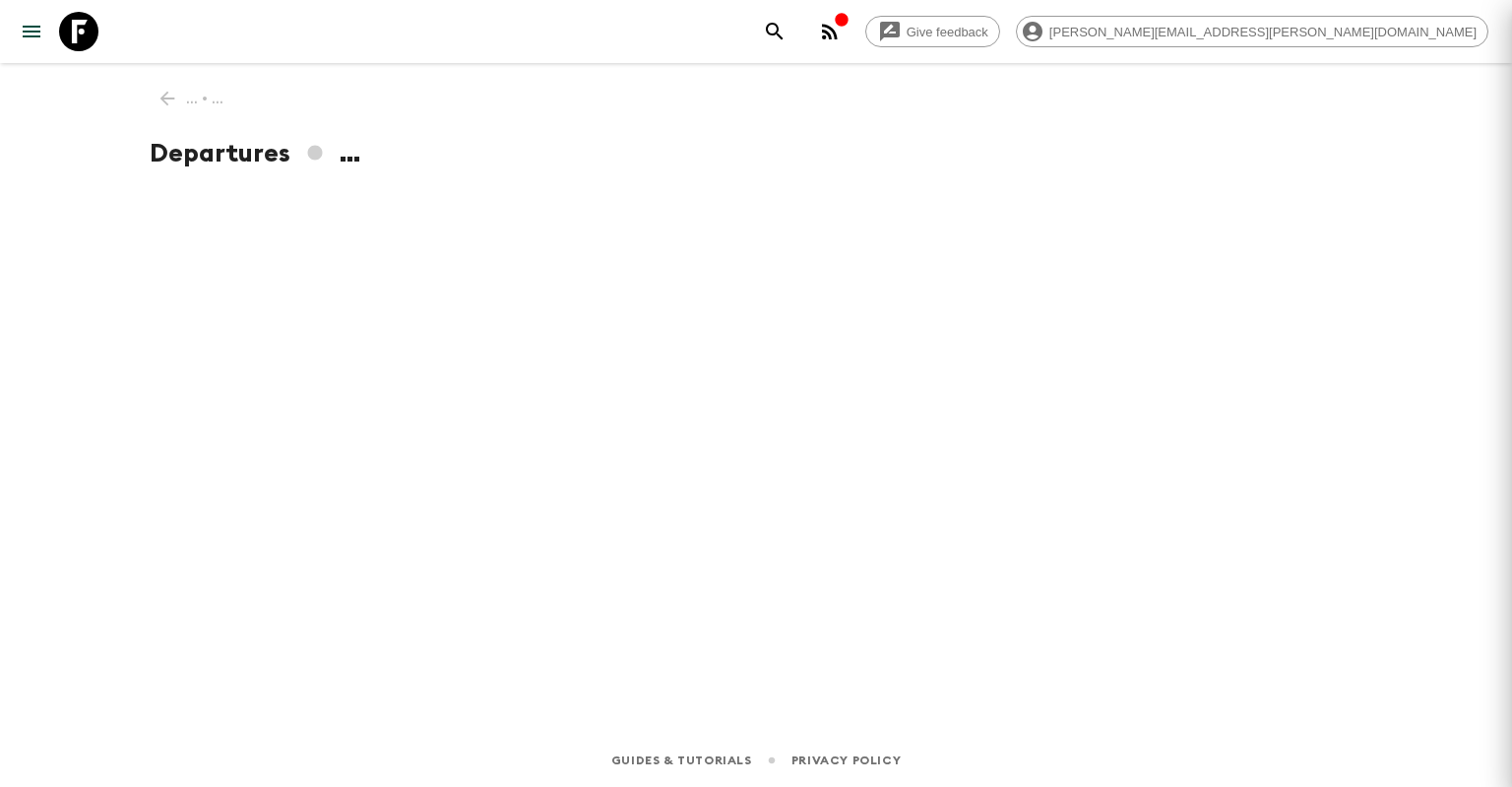 scroll, scrollTop: 0, scrollLeft: 0, axis: both 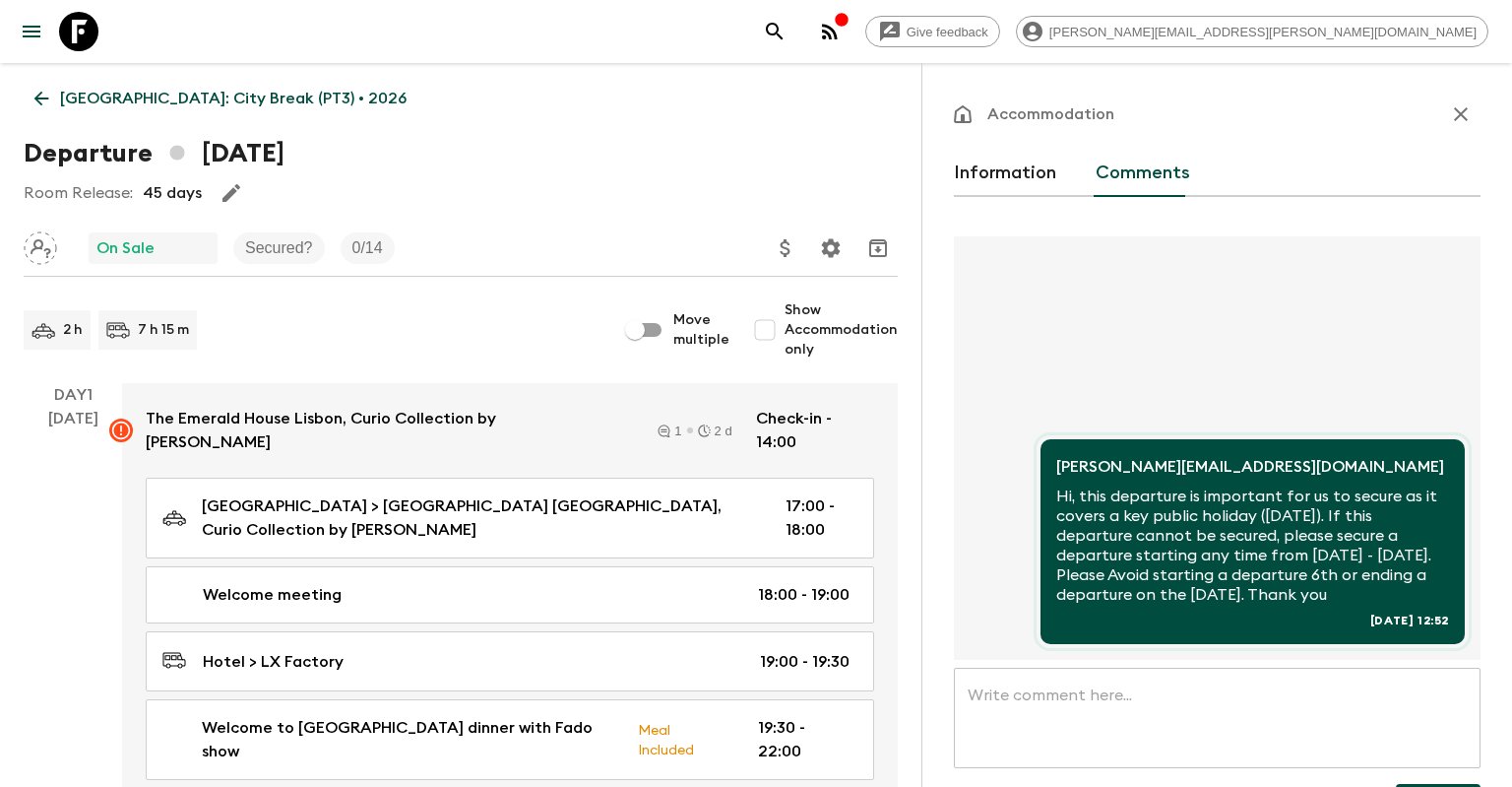 drag, startPoint x: 1152, startPoint y: 555, endPoint x: 1208, endPoint y: 596, distance: 69.40461 